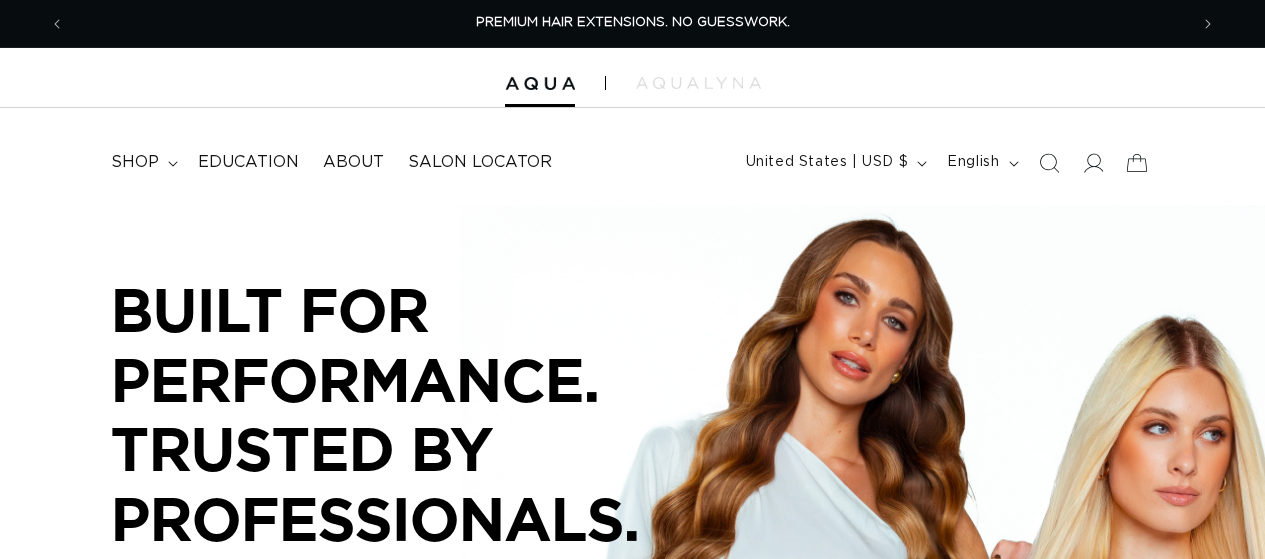 scroll, scrollTop: 0, scrollLeft: 0, axis: both 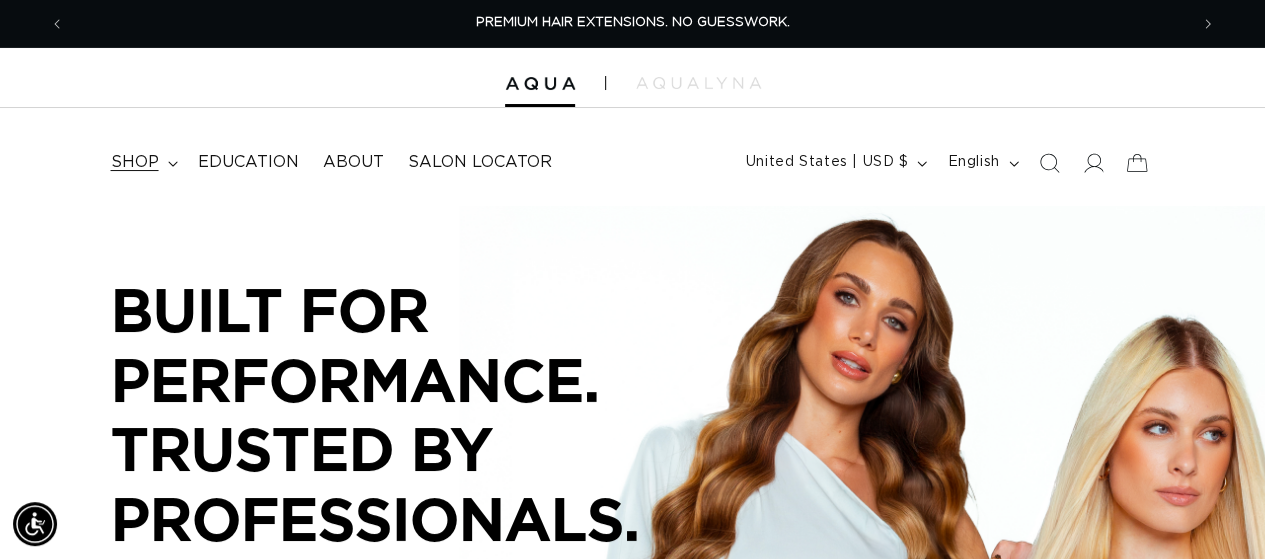 click on "shop" at bounding box center (135, 162) 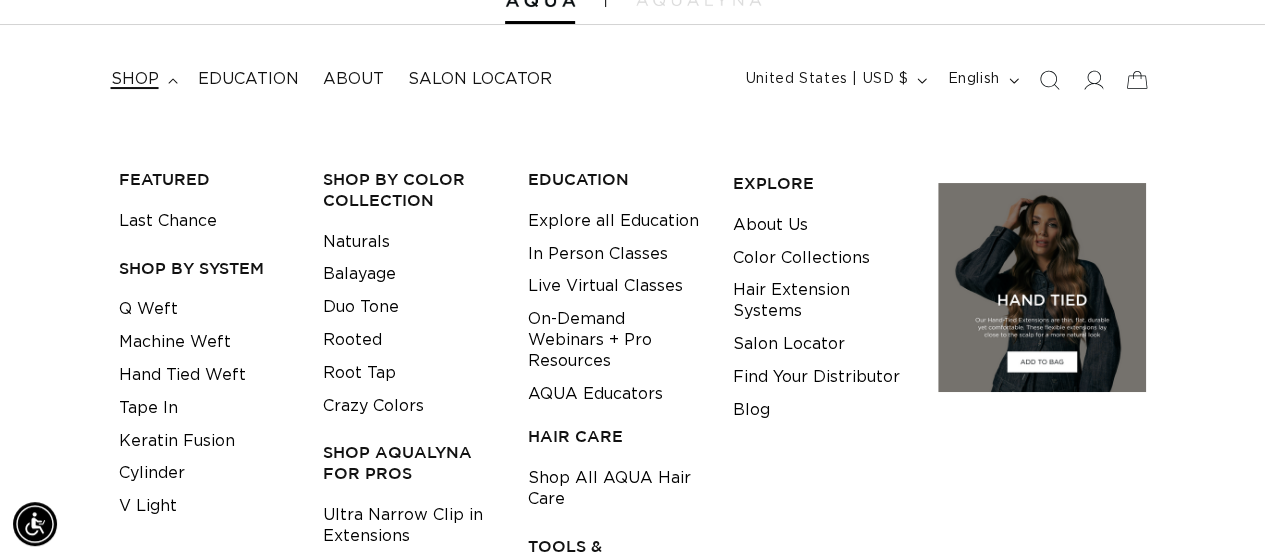 scroll, scrollTop: 82, scrollLeft: 0, axis: vertical 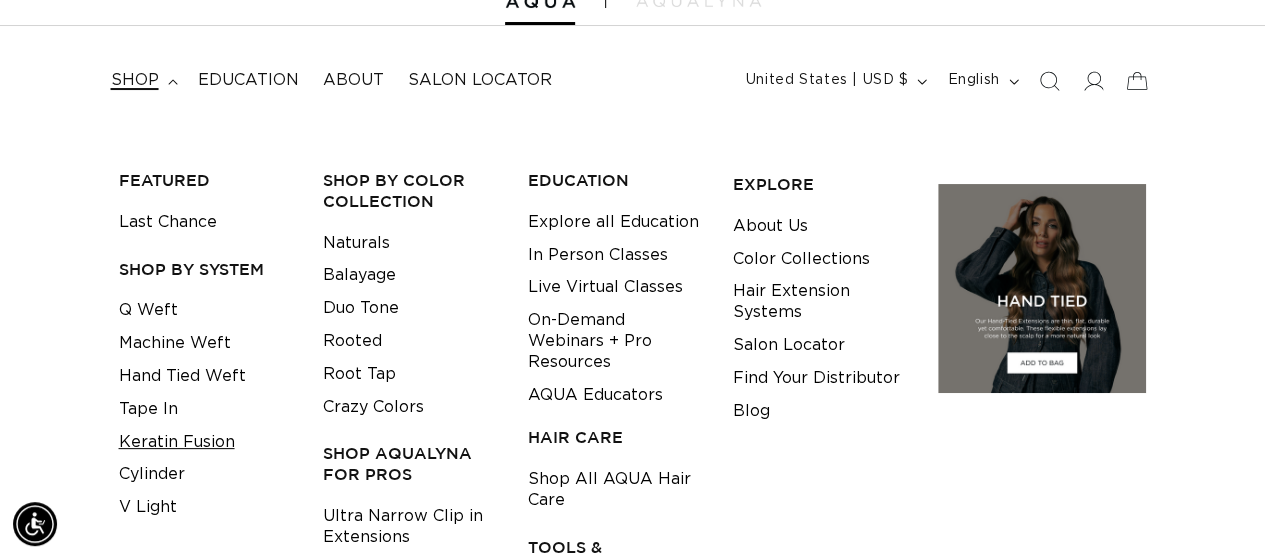 click on "Keratin Fusion" at bounding box center (177, 442) 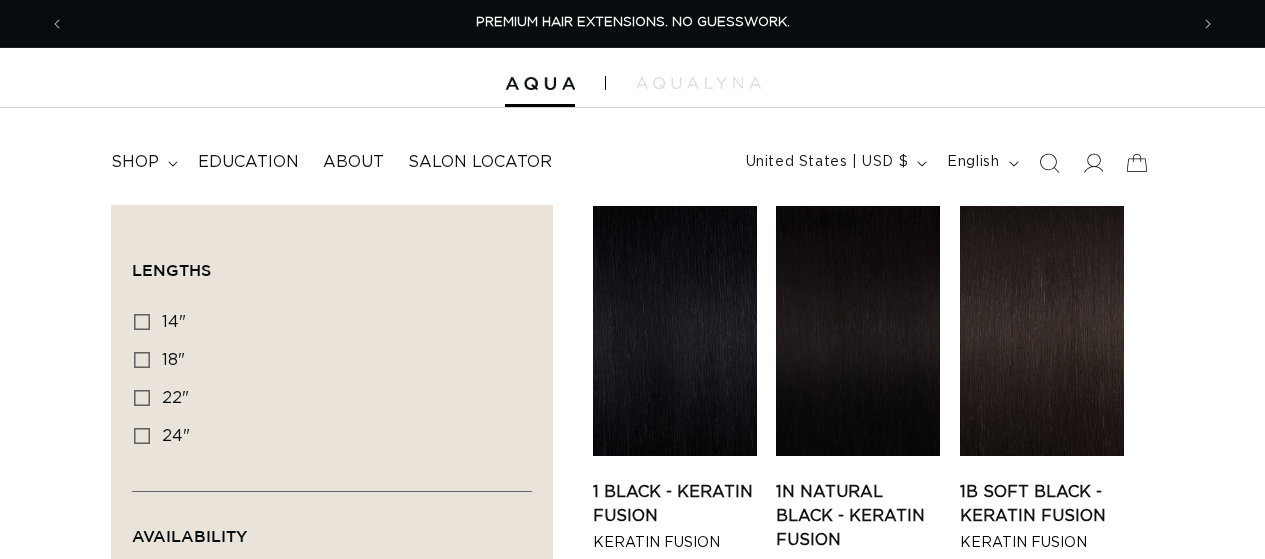 scroll, scrollTop: 0, scrollLeft: 0, axis: both 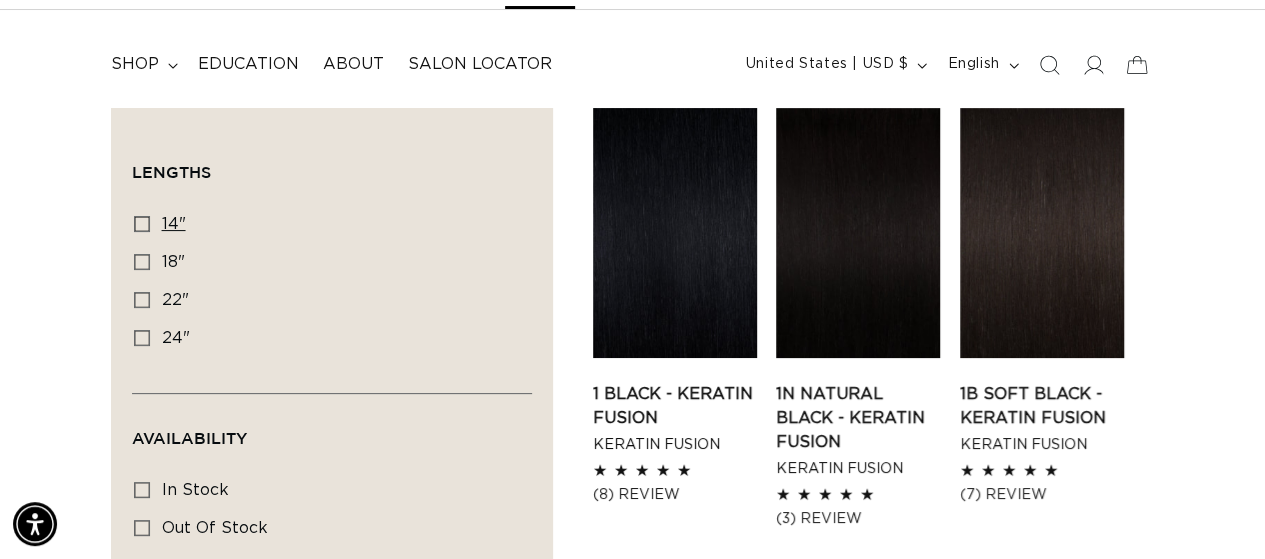 click 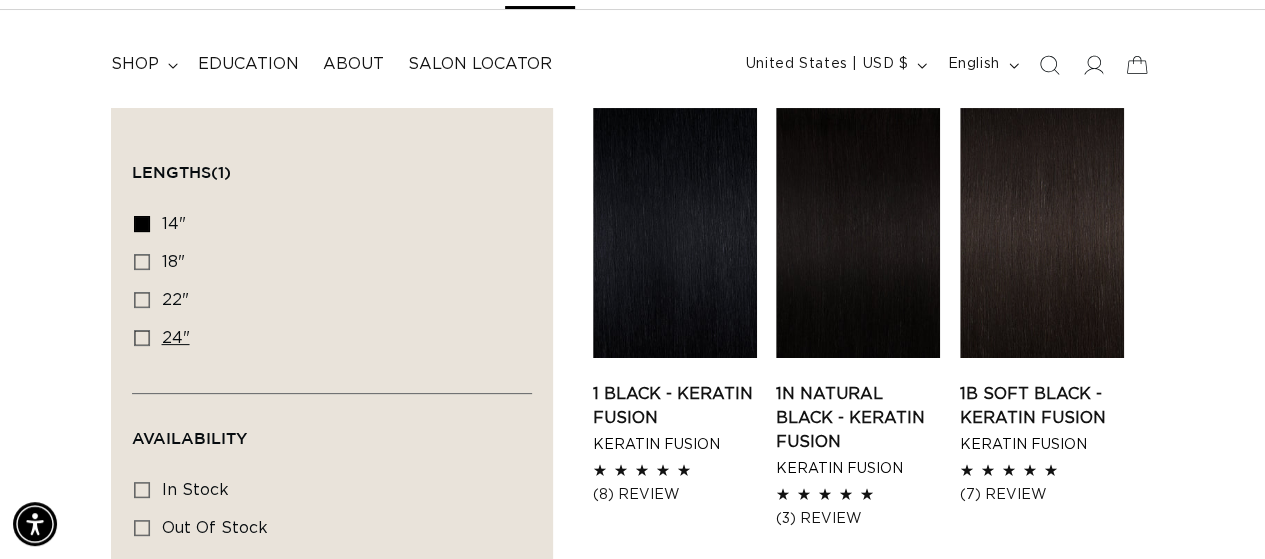 scroll, scrollTop: 0, scrollLeft: 2245, axis: horizontal 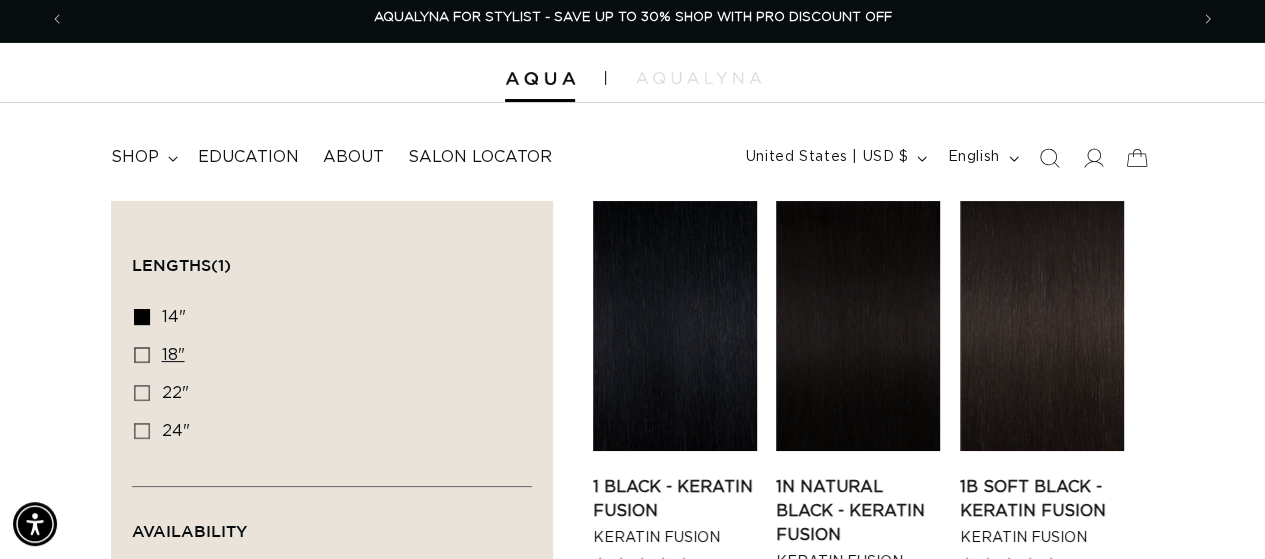 click 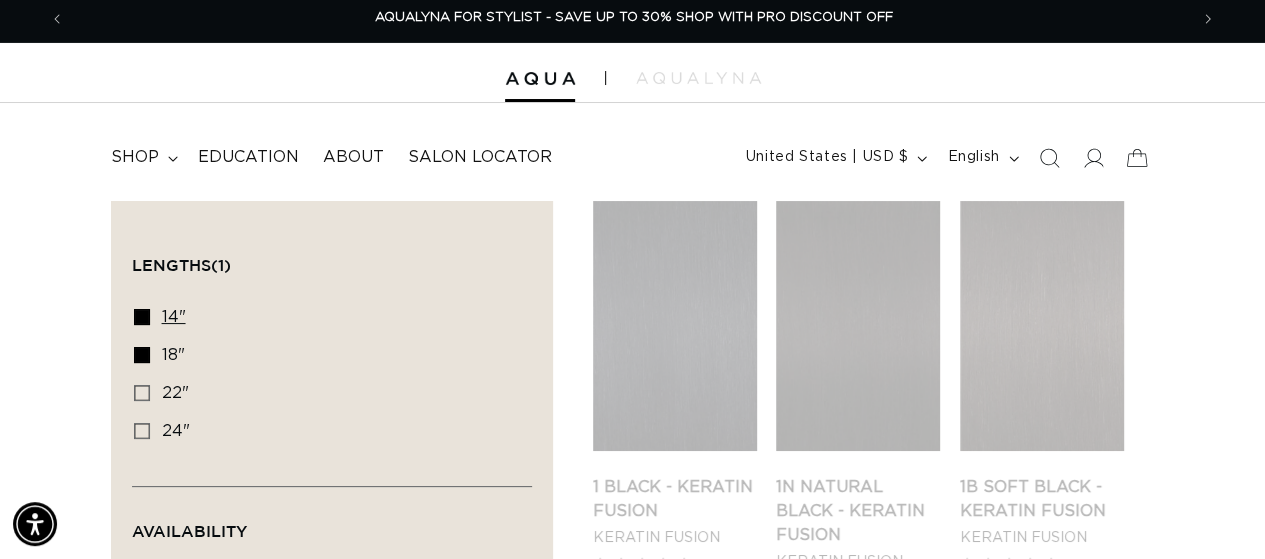 click 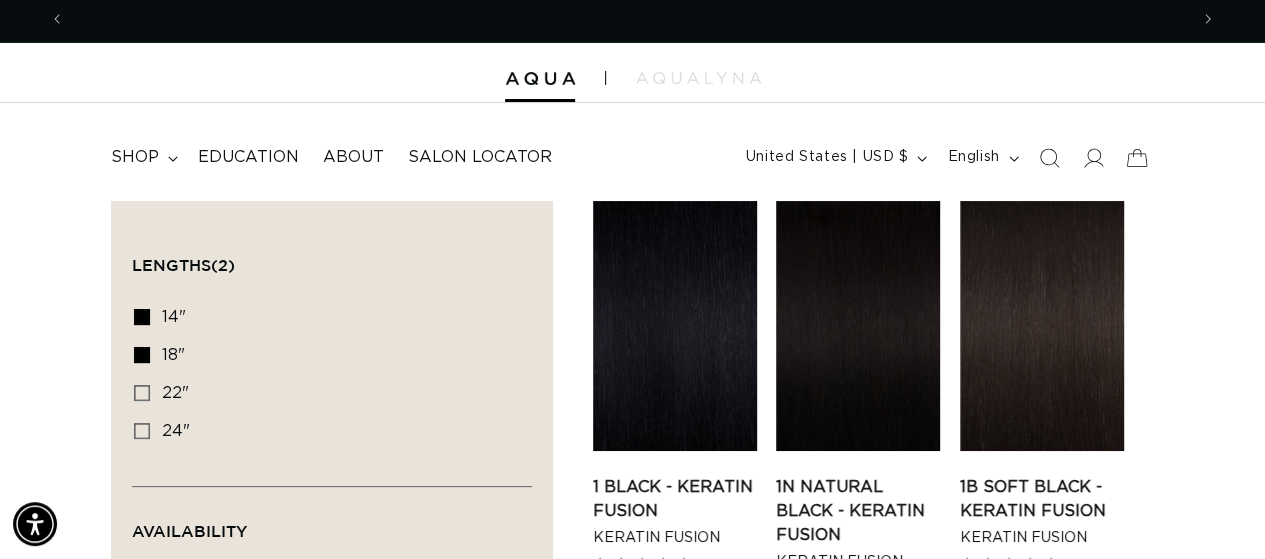 scroll, scrollTop: 0, scrollLeft: 0, axis: both 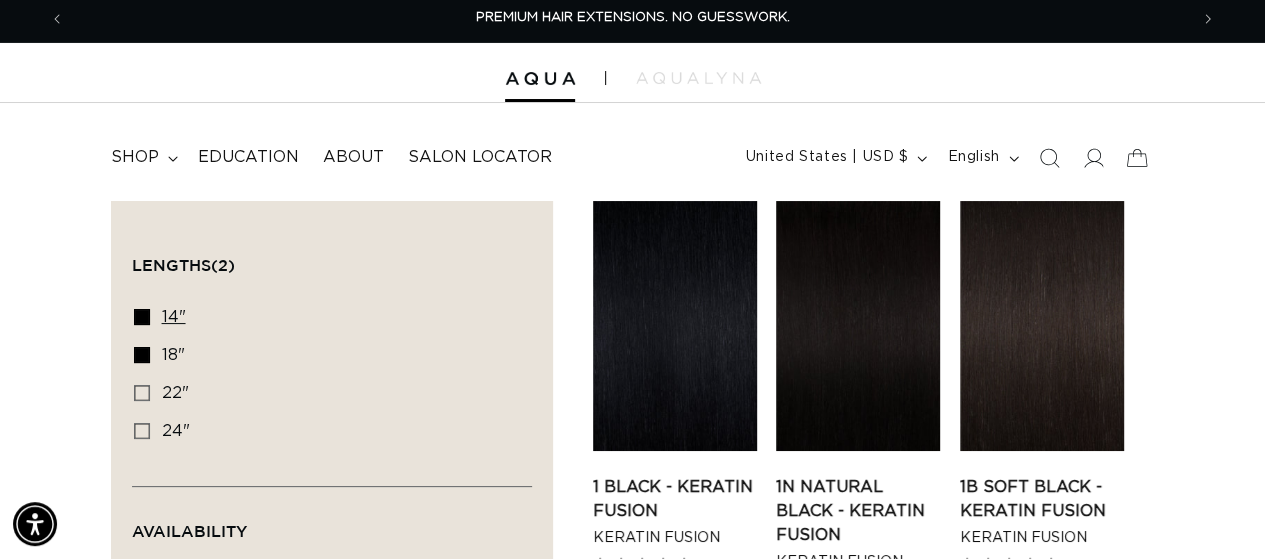 click 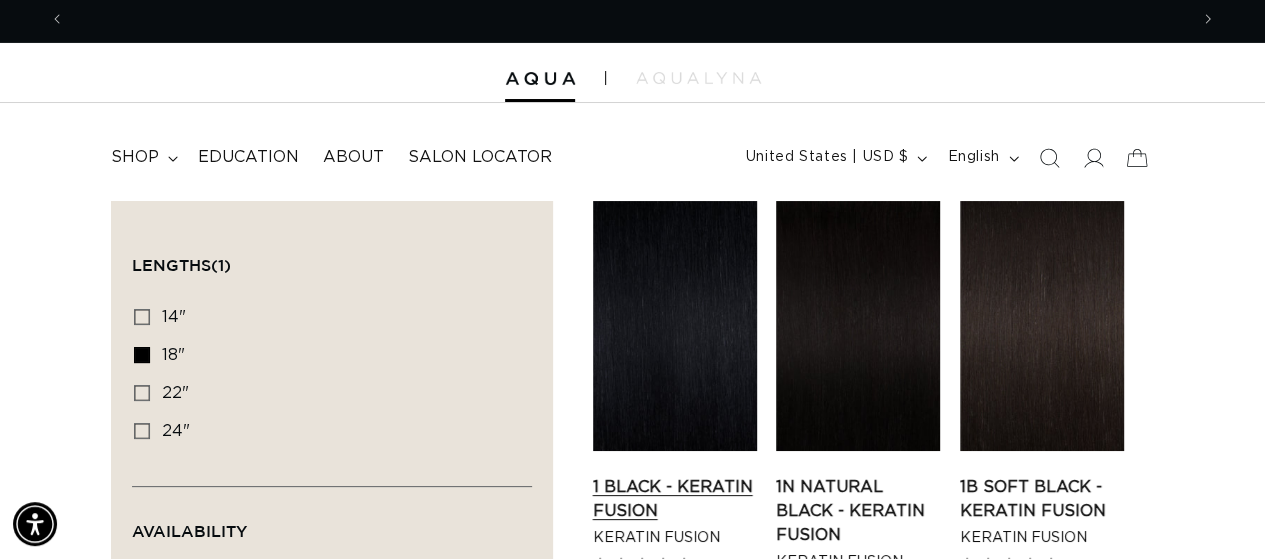 scroll, scrollTop: 0, scrollLeft: 1122, axis: horizontal 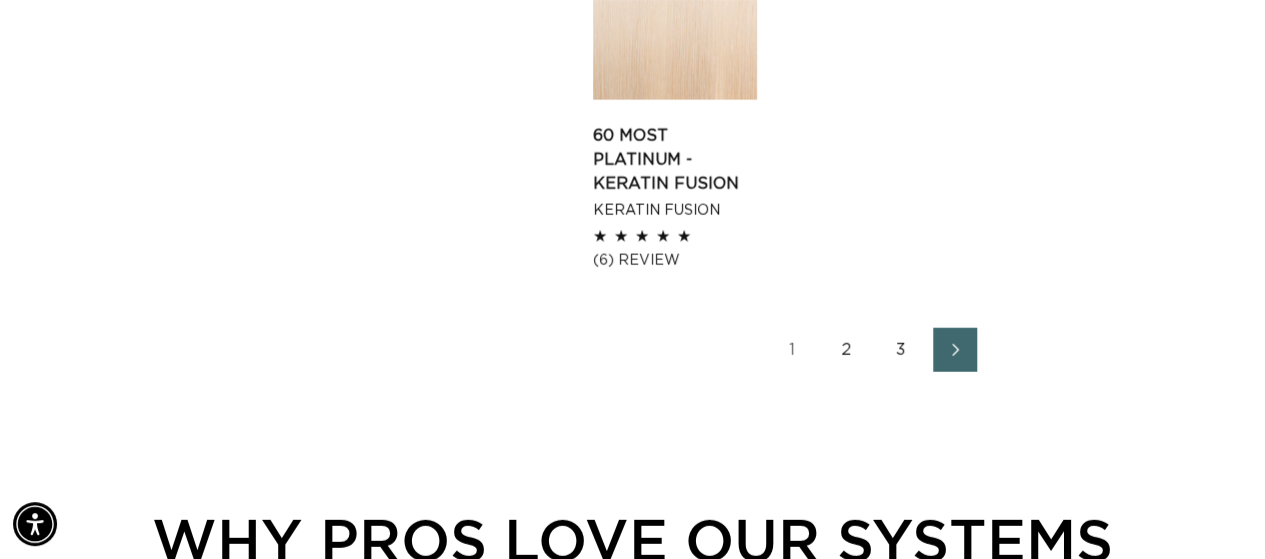 click on "2" at bounding box center [847, 350] 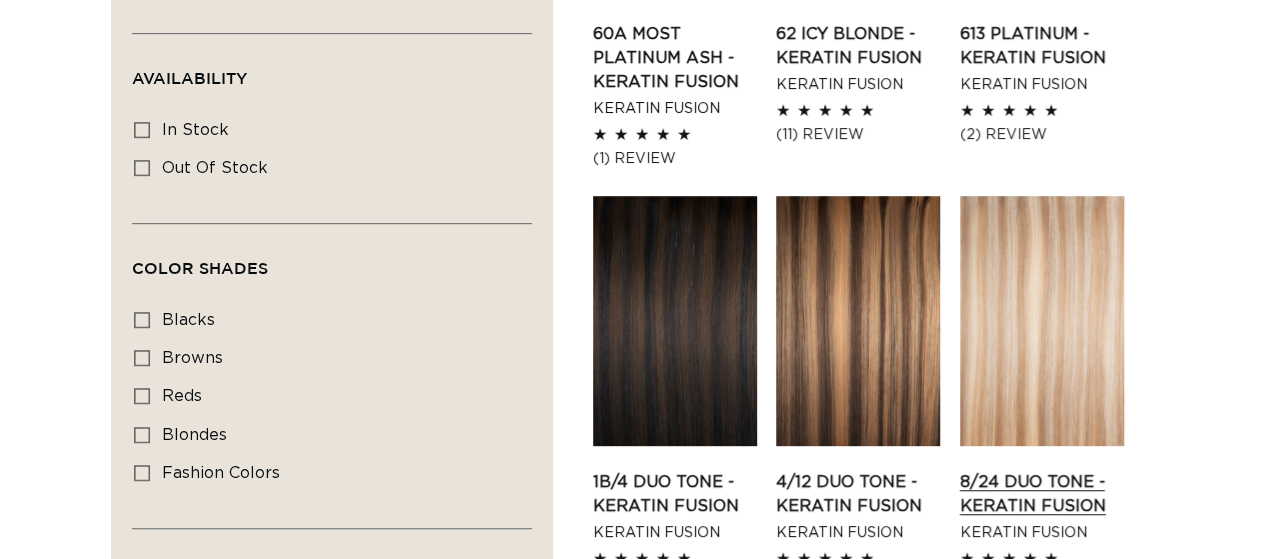 scroll, scrollTop: 458, scrollLeft: 0, axis: vertical 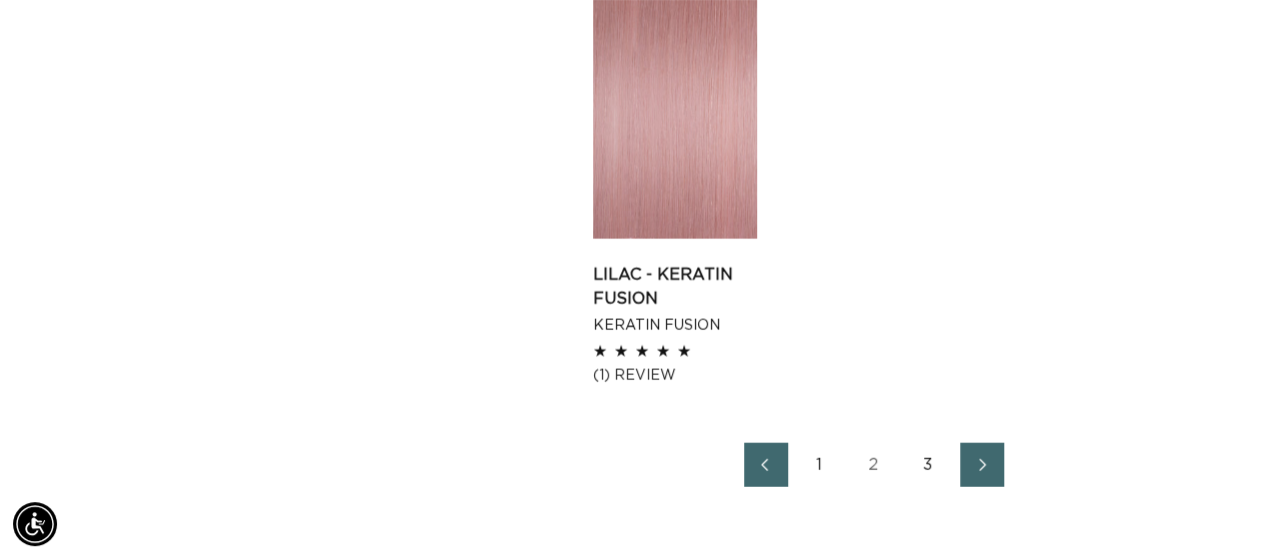 click on "3" at bounding box center (928, 465) 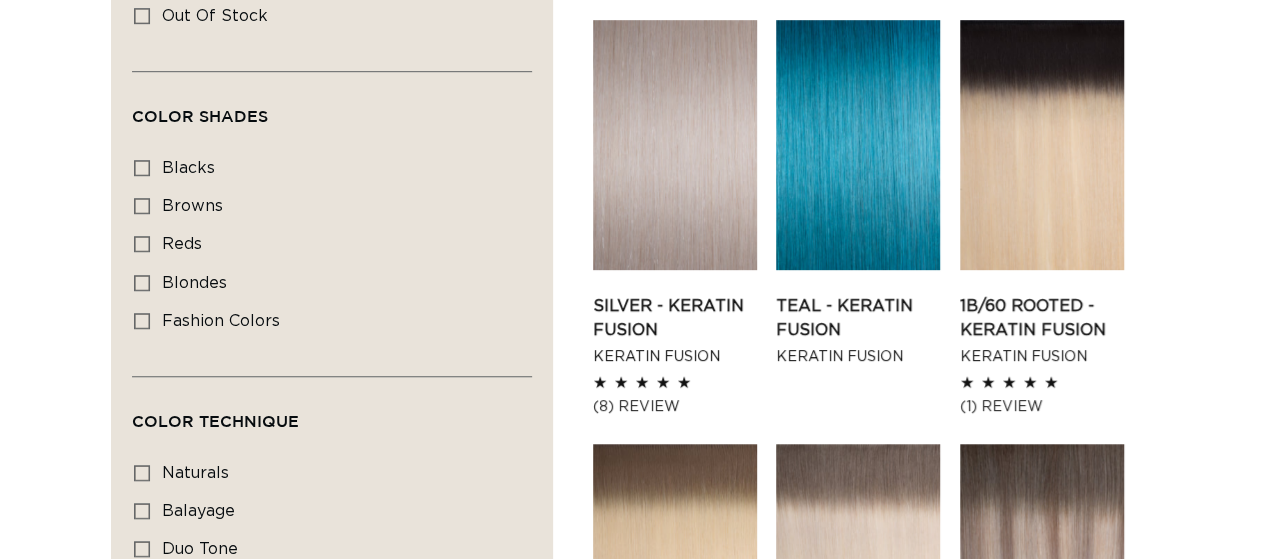 scroll, scrollTop: 849, scrollLeft: 0, axis: vertical 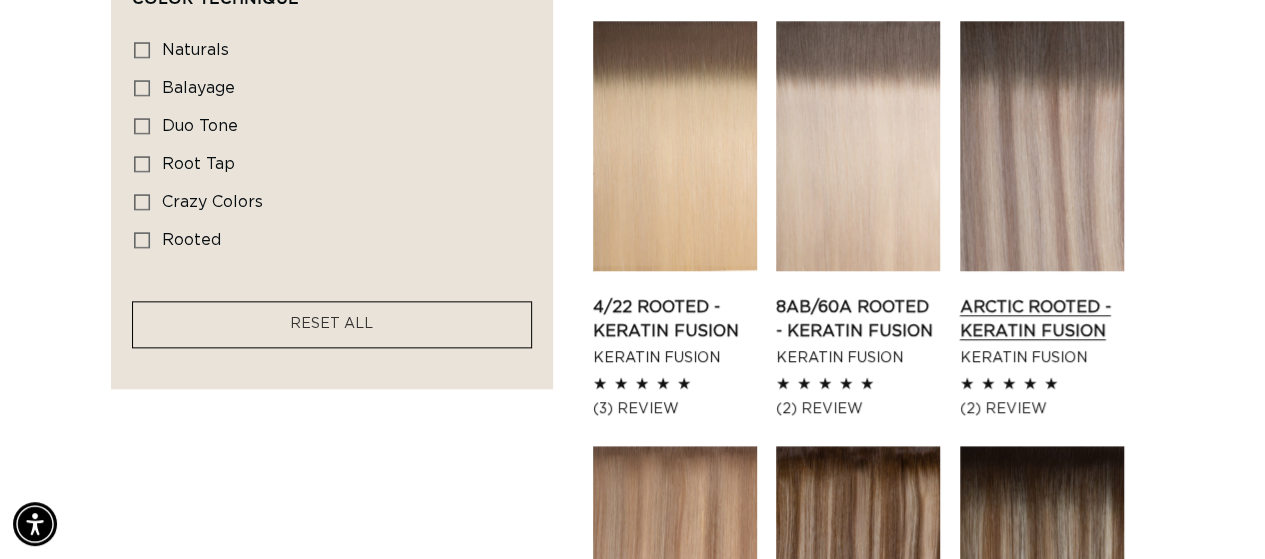 click on "Arctic Rooted - Keratin Fusion" at bounding box center (1042, 319) 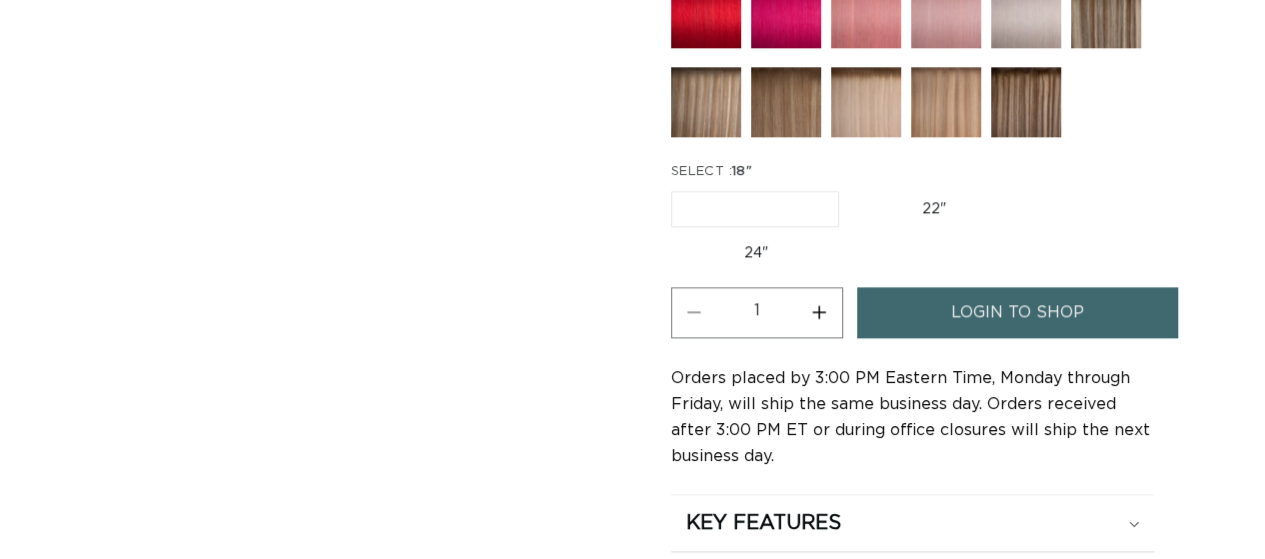 scroll, scrollTop: 1202, scrollLeft: 0, axis: vertical 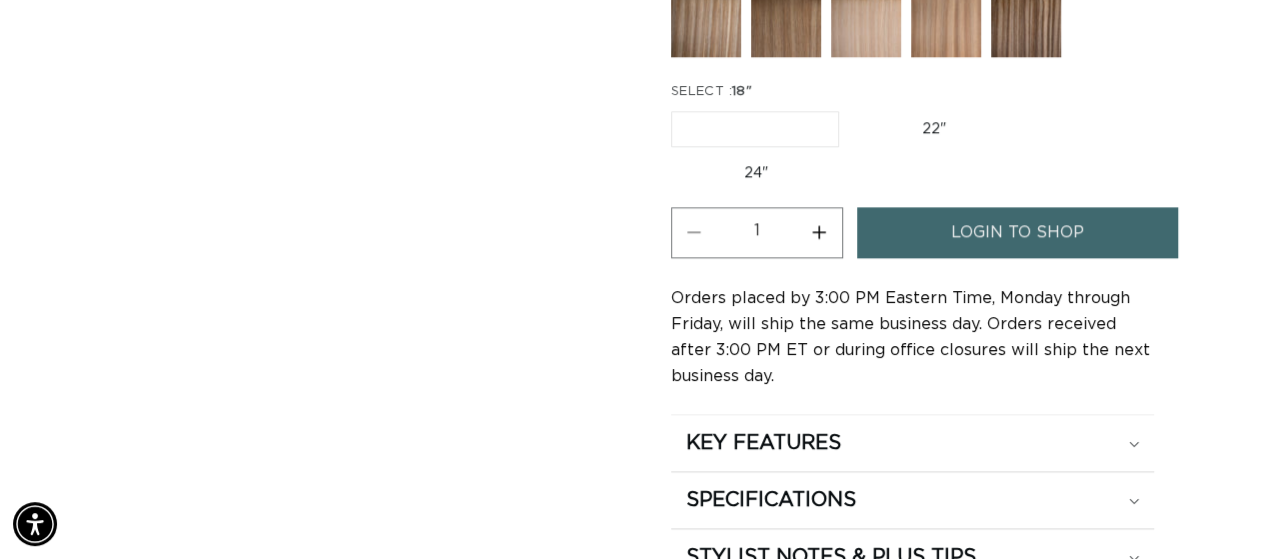 click on "18" Variant sold out or unavailable" at bounding box center [755, 129] 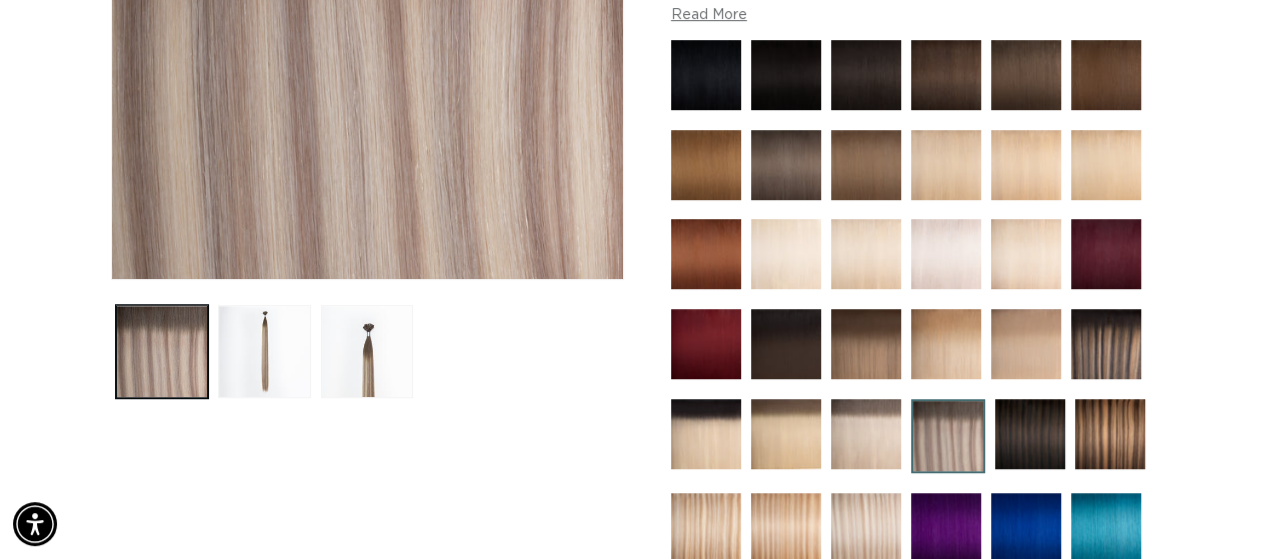 scroll, scrollTop: 486, scrollLeft: 0, axis: vertical 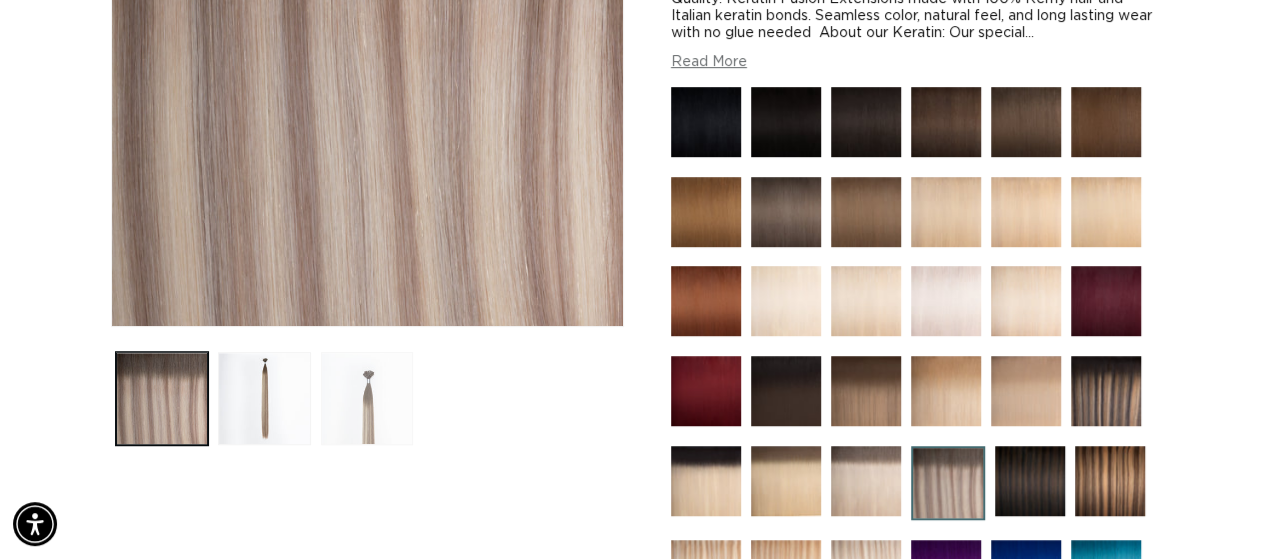 click at bounding box center (367, 398) 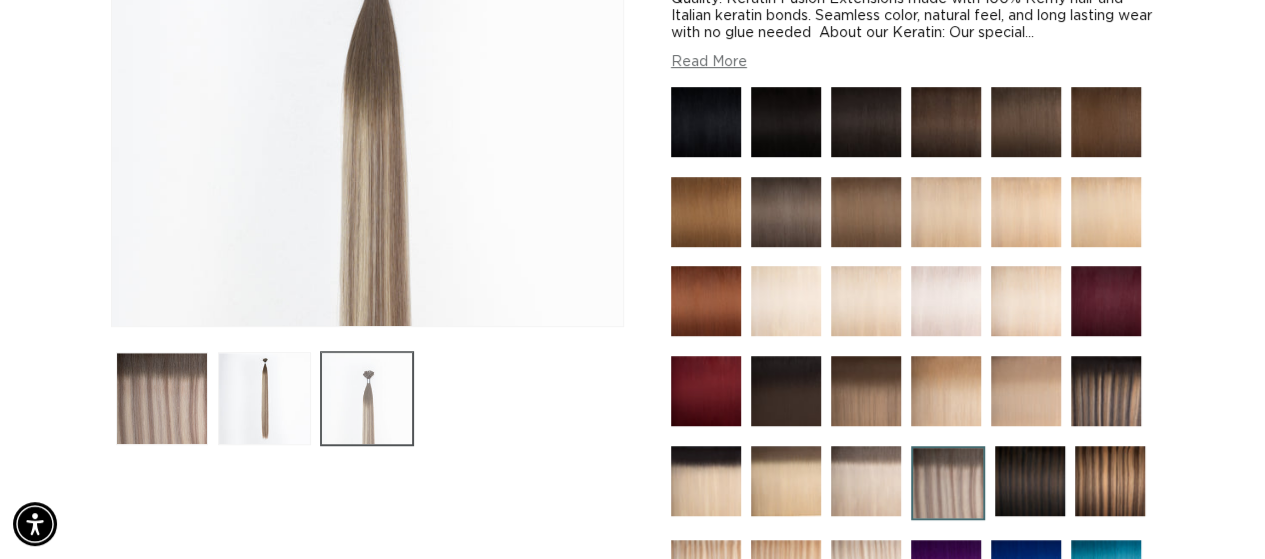 scroll, scrollTop: 450, scrollLeft: 0, axis: vertical 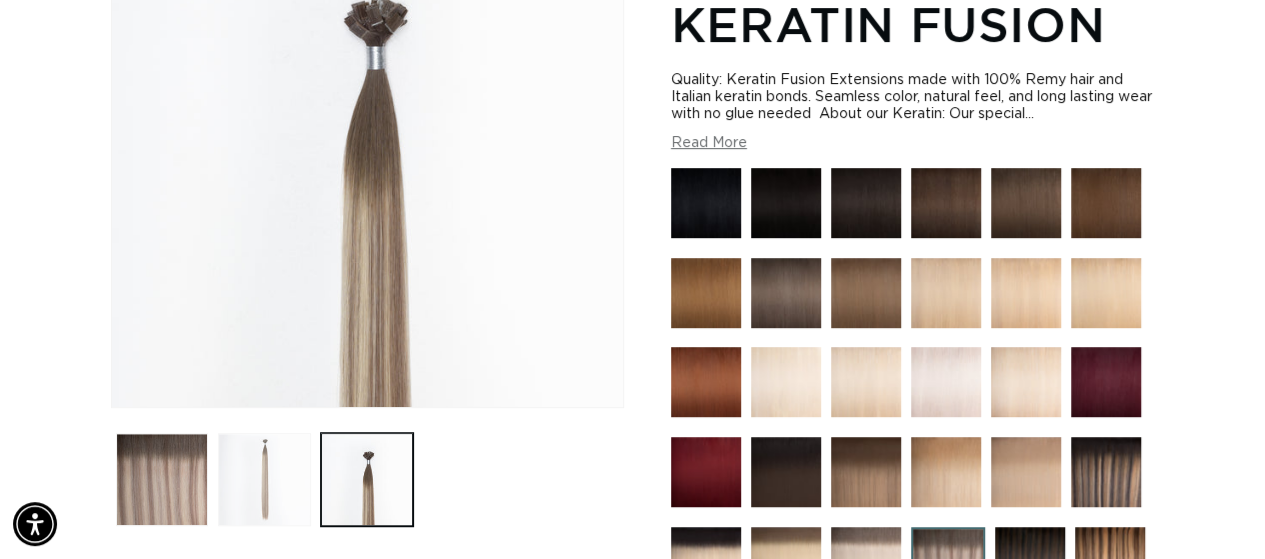 click at bounding box center [264, 479] 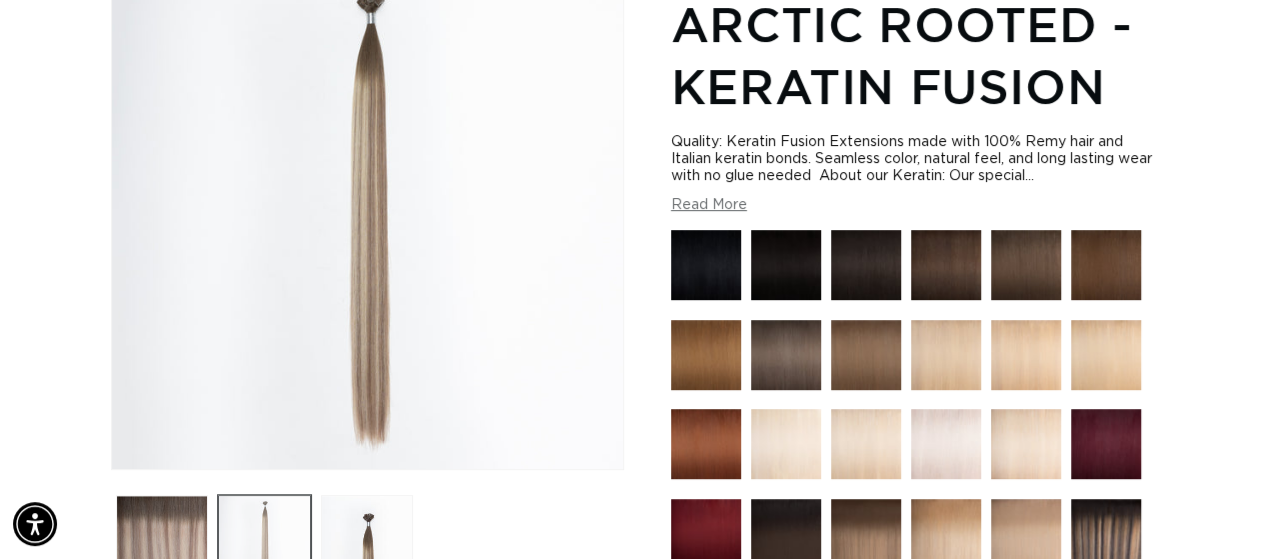 scroll, scrollTop: 276, scrollLeft: 0, axis: vertical 